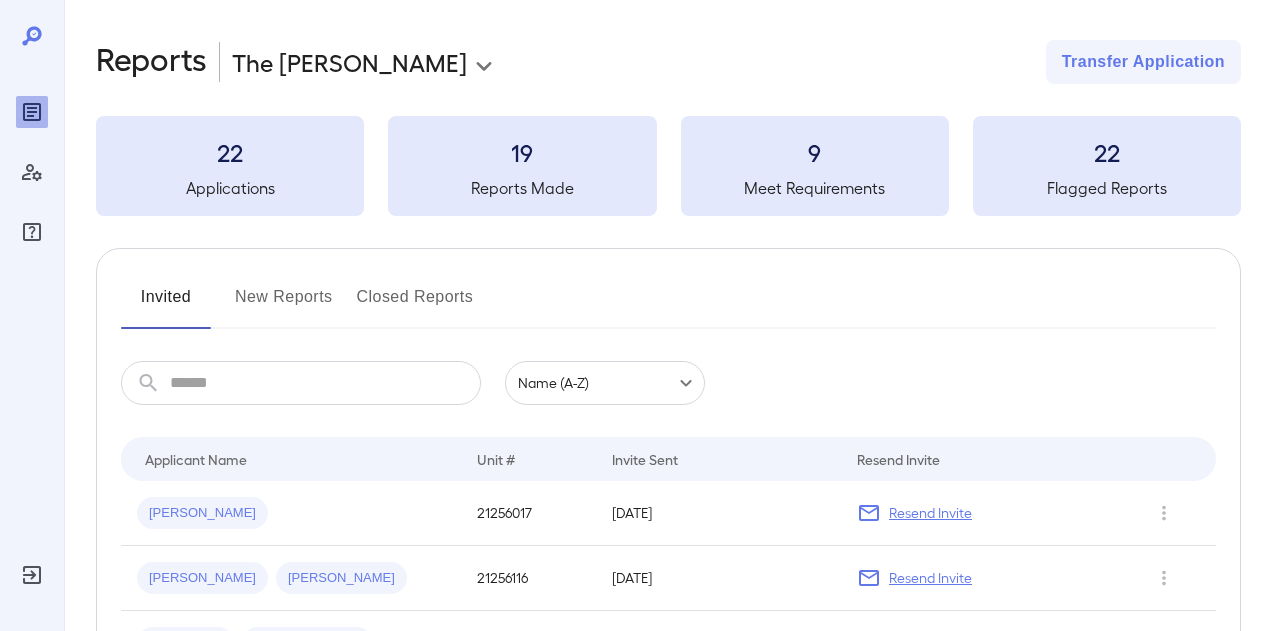 scroll, scrollTop: 148, scrollLeft: 0, axis: vertical 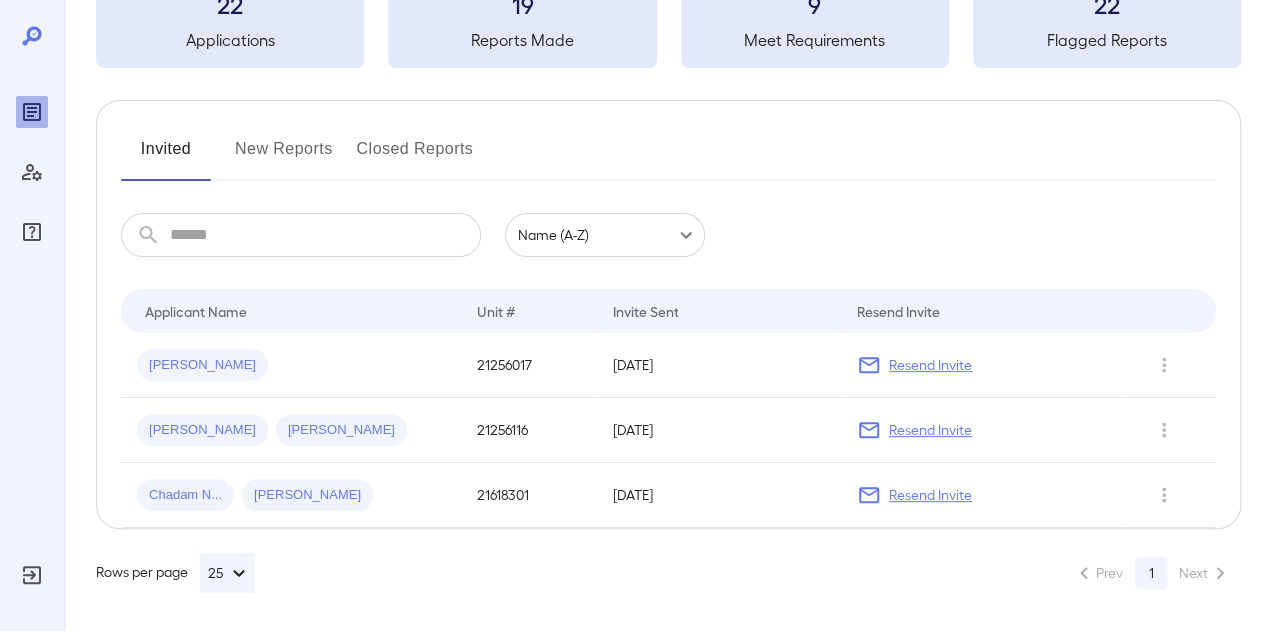 click 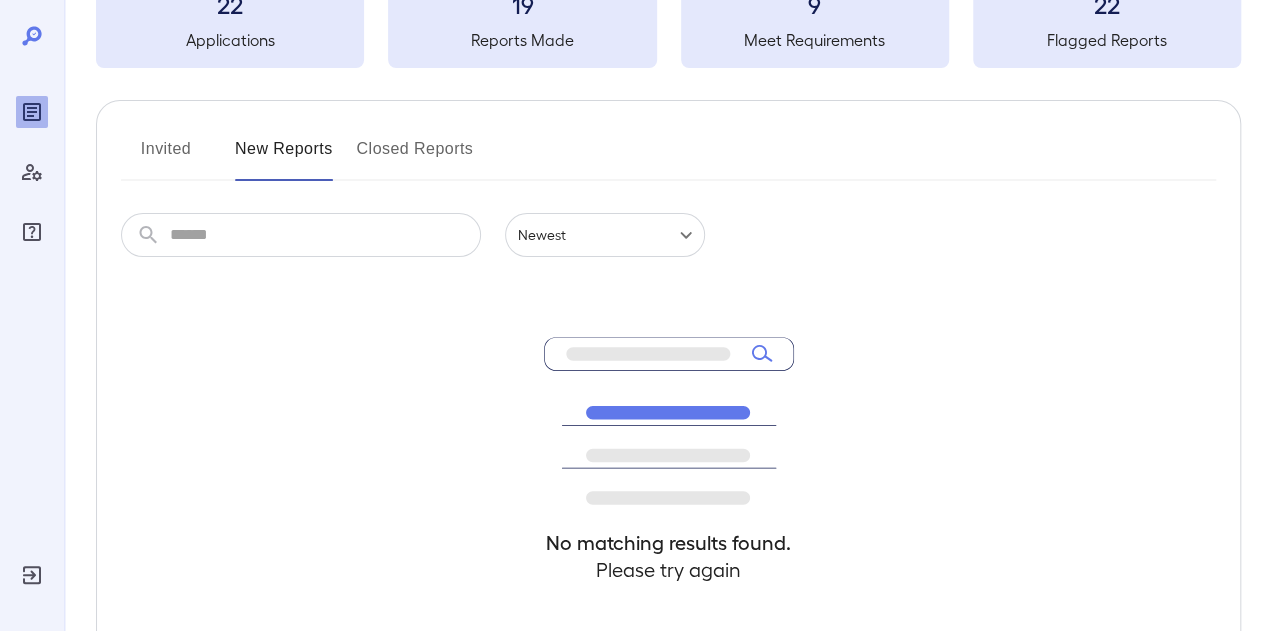 scroll, scrollTop: 0, scrollLeft: 0, axis: both 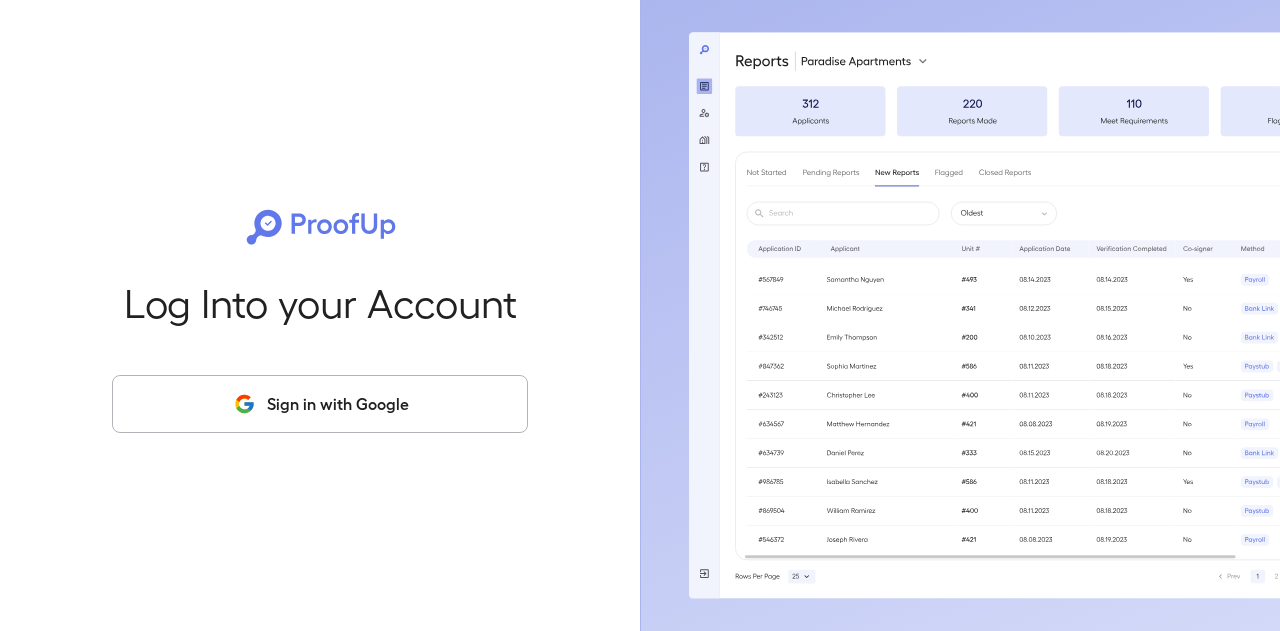 click on "Sign in with Google" at bounding box center [320, 404] 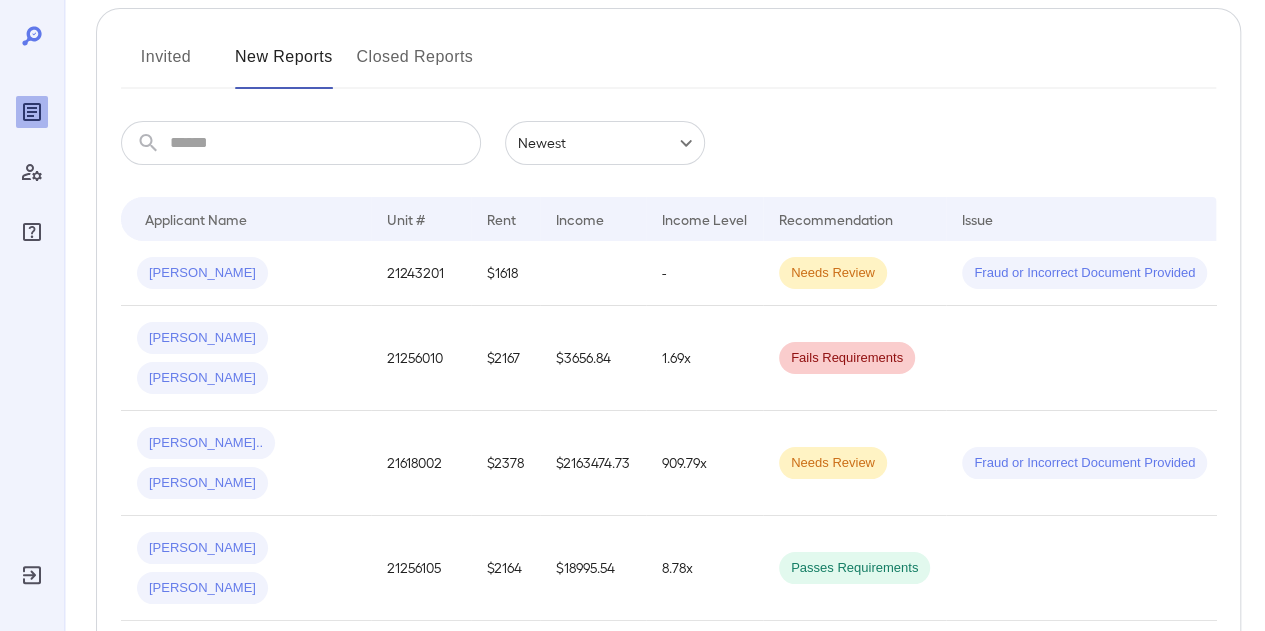 scroll, scrollTop: 292, scrollLeft: 0, axis: vertical 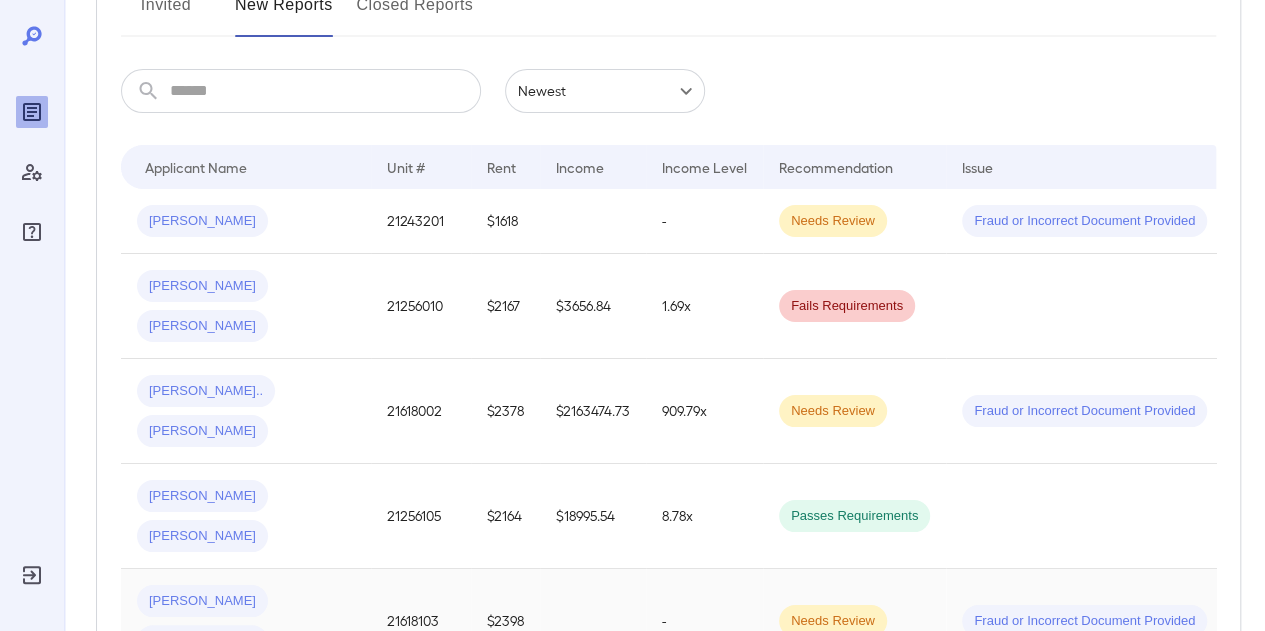 drag, startPoint x: 277, startPoint y: 483, endPoint x: 348, endPoint y: 473, distance: 71.70077 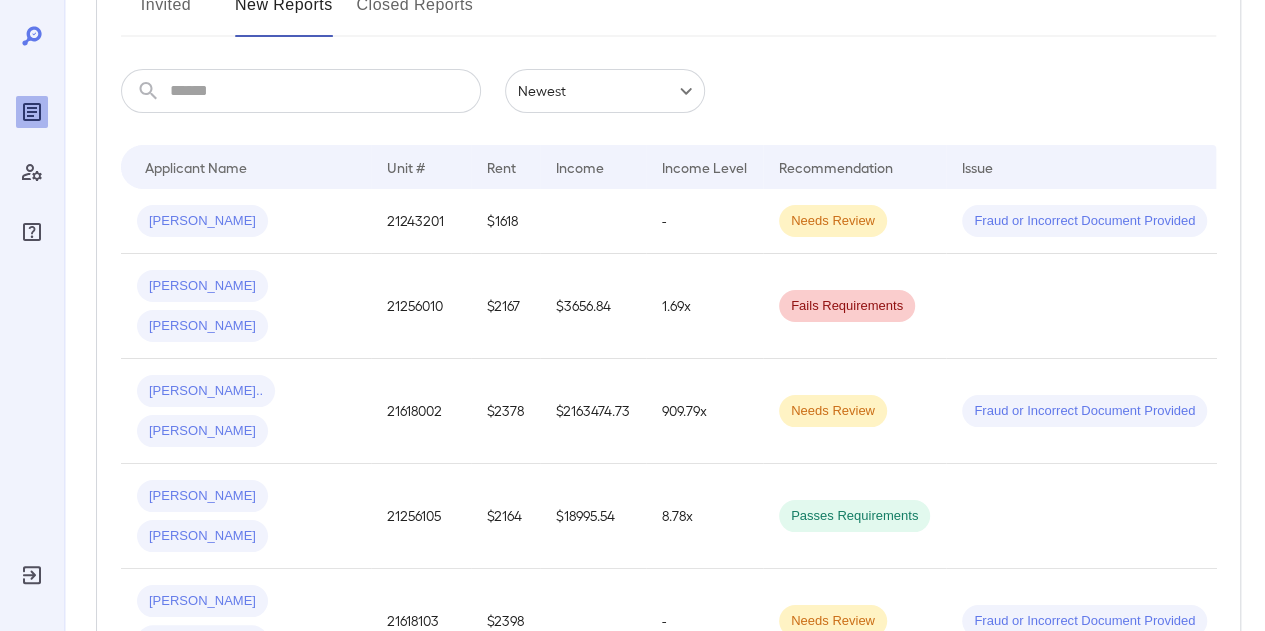 scroll, scrollTop: 0, scrollLeft: 0, axis: both 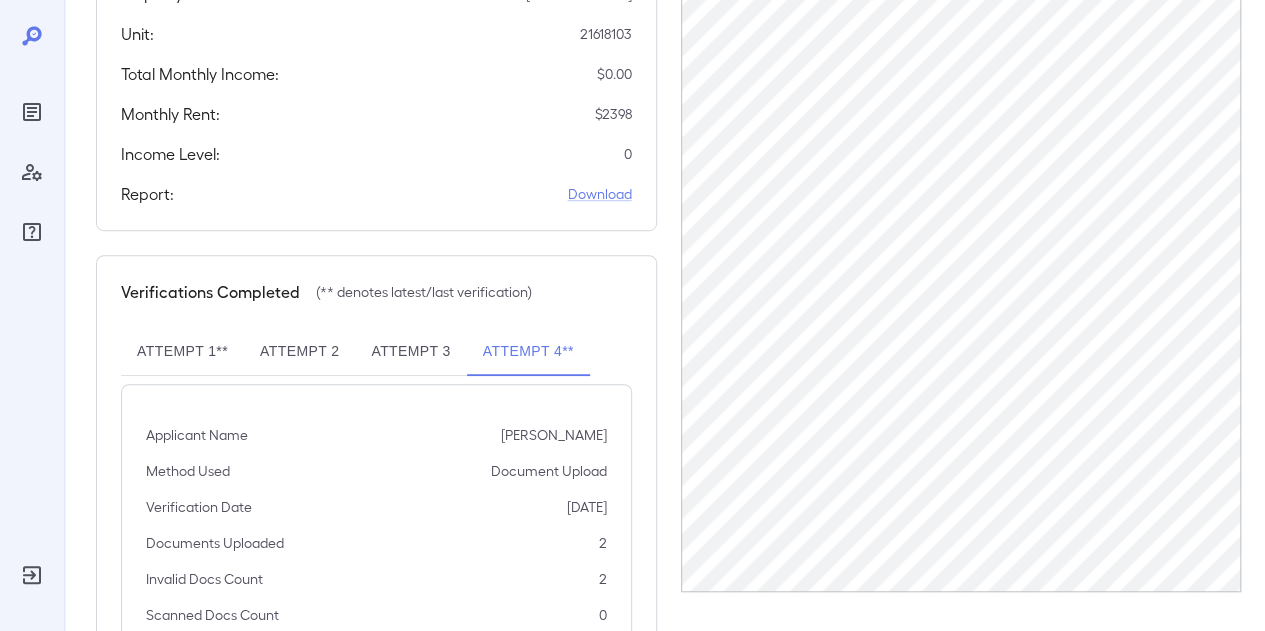 click on "Attempt 2" at bounding box center [299, 352] 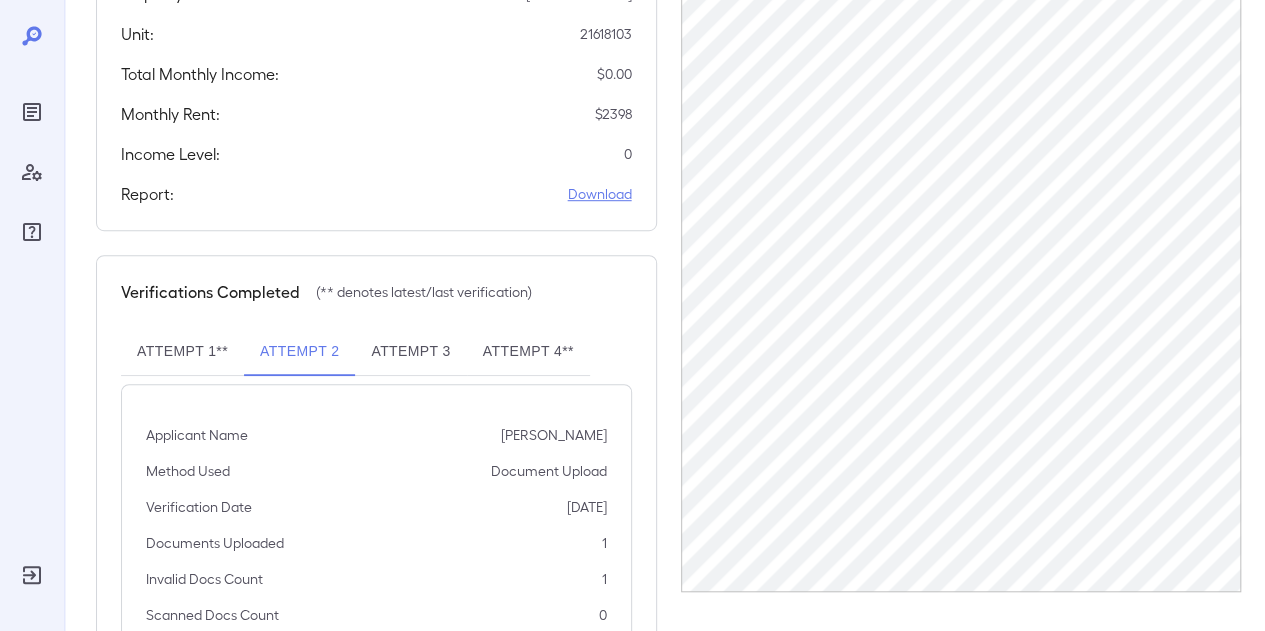 click on "Download" at bounding box center [600, 194] 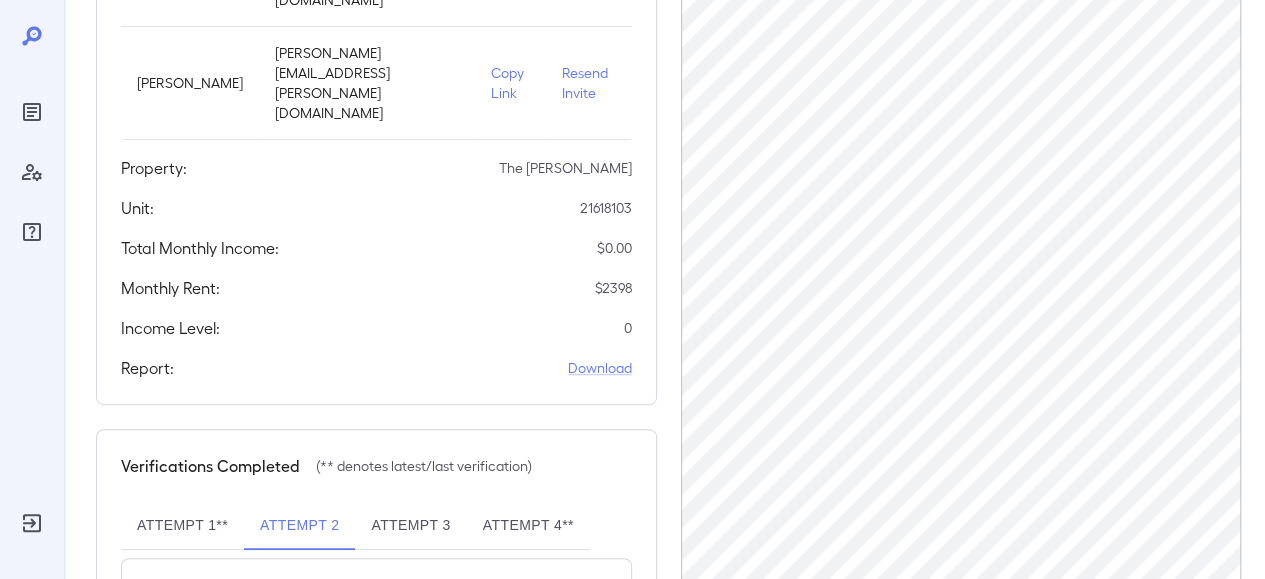 scroll, scrollTop: 374, scrollLeft: 0, axis: vertical 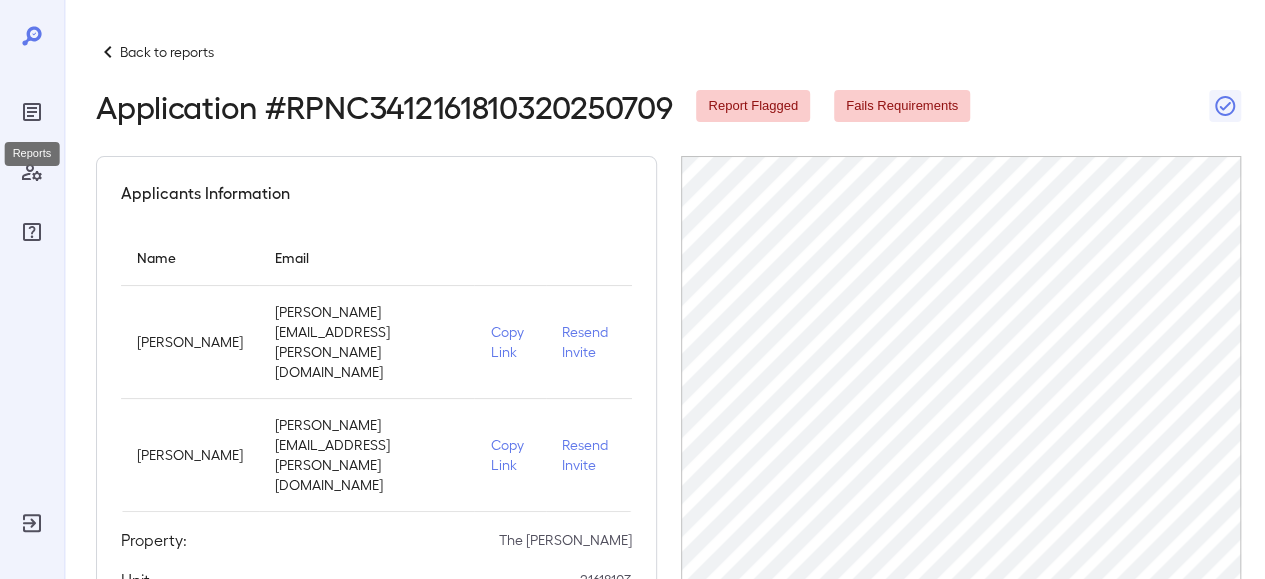 click 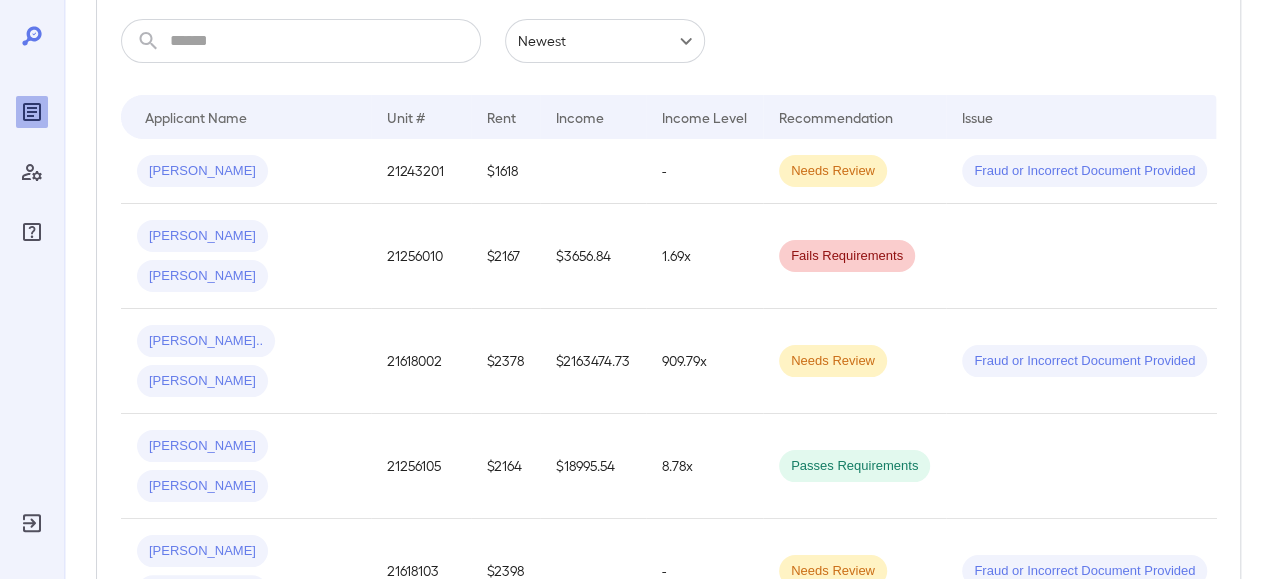 scroll, scrollTop: 344, scrollLeft: 0, axis: vertical 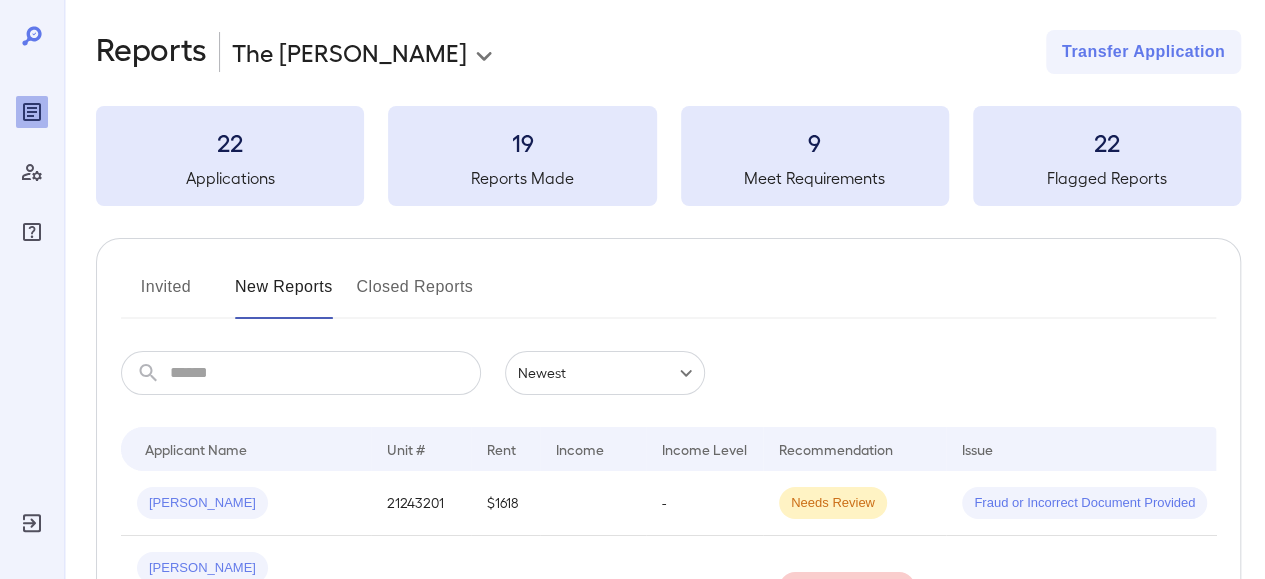 click on "Invited" at bounding box center (166, 295) 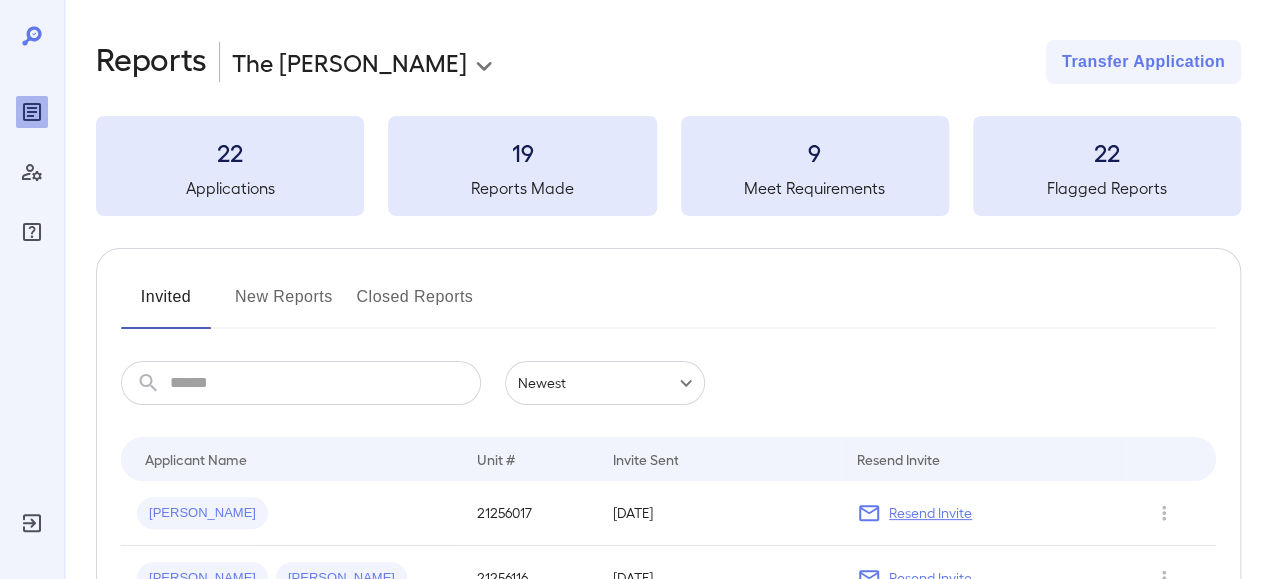 drag, startPoint x: 1260, startPoint y: 238, endPoint x: 1267, endPoint y: 259, distance: 22.135944 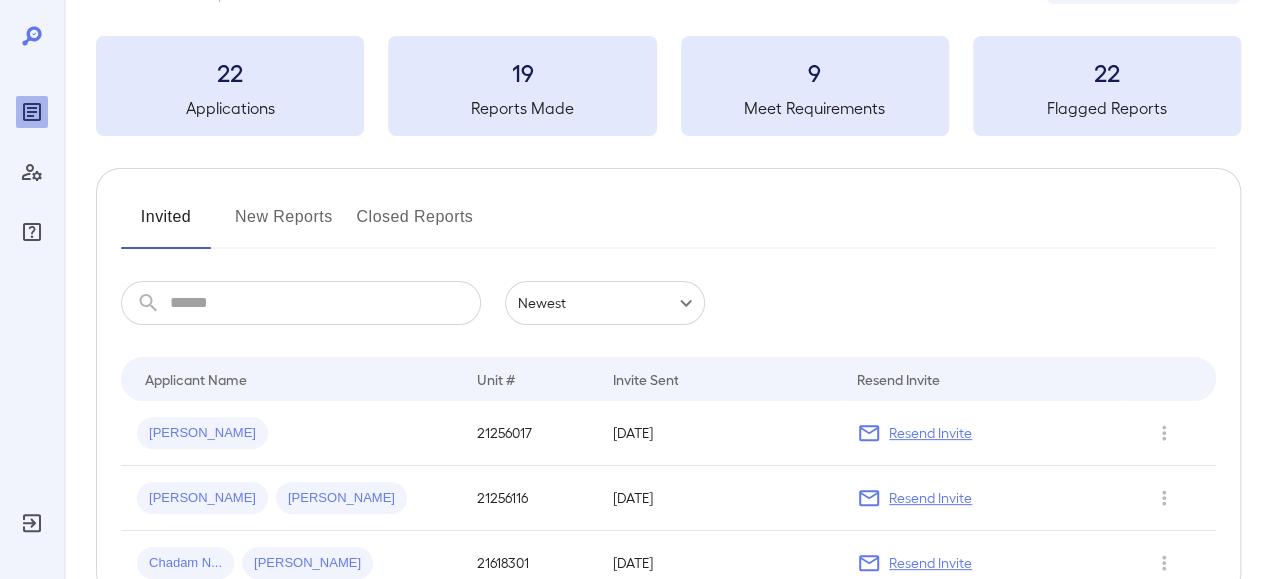 scroll, scrollTop: 200, scrollLeft: 0, axis: vertical 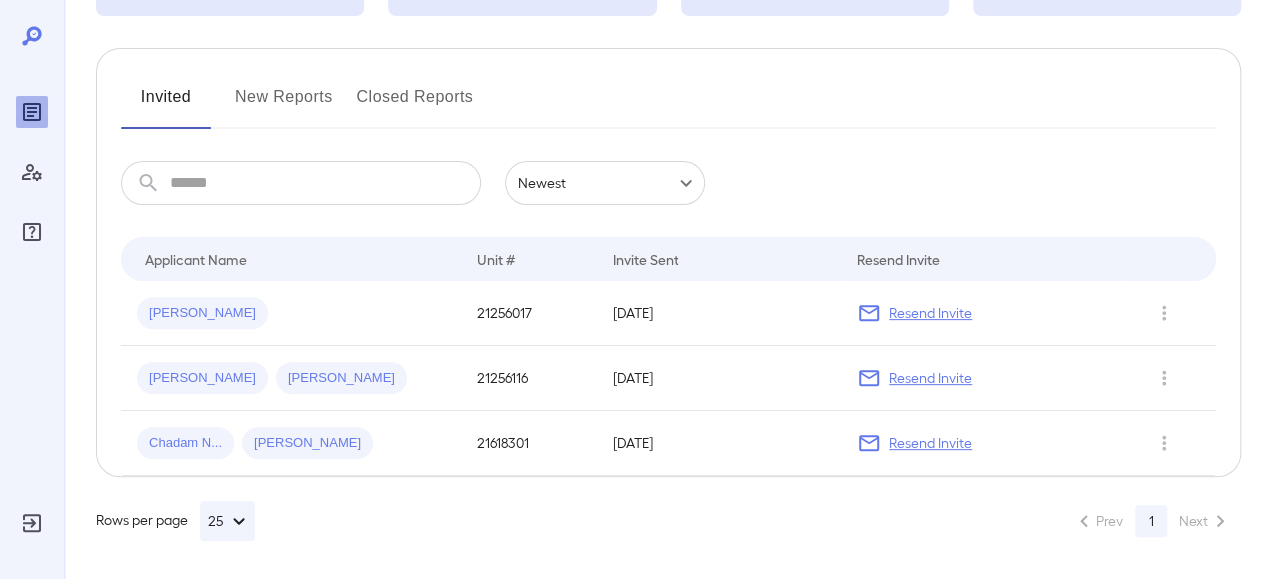 click on "New Reports" at bounding box center (284, 105) 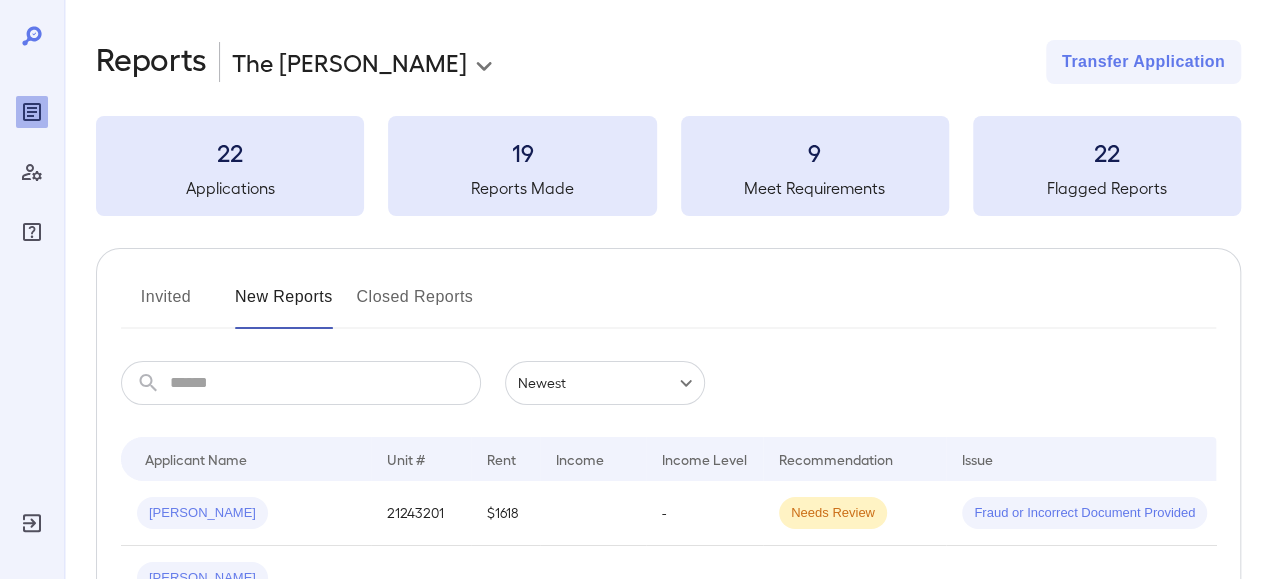 click on "Invited" at bounding box center (166, 305) 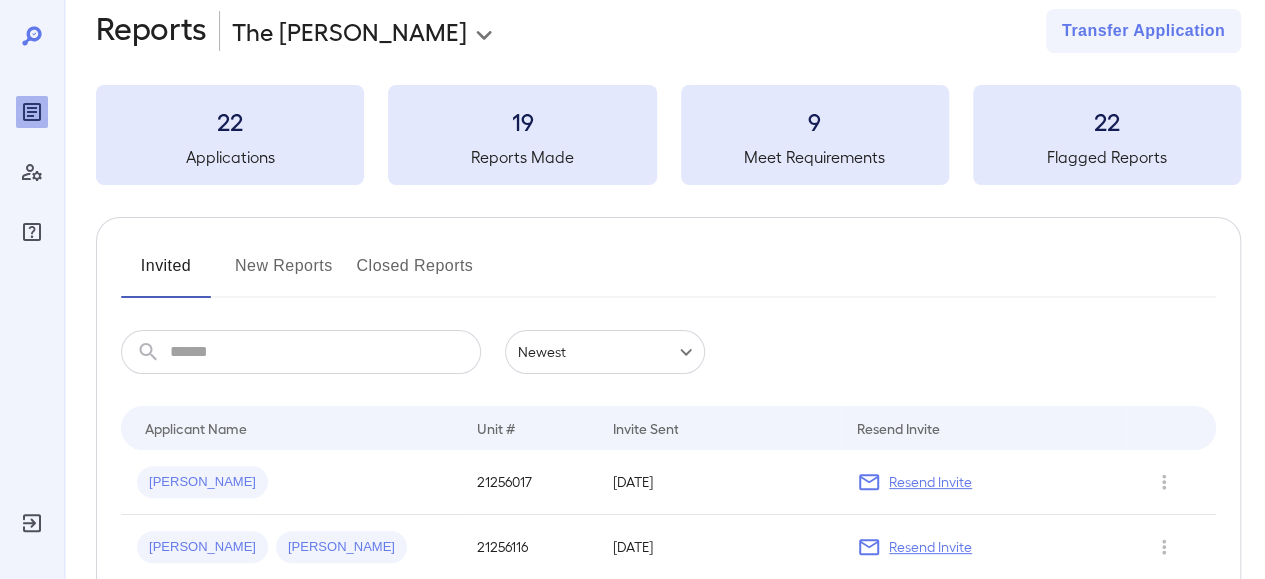 scroll, scrollTop: 0, scrollLeft: 0, axis: both 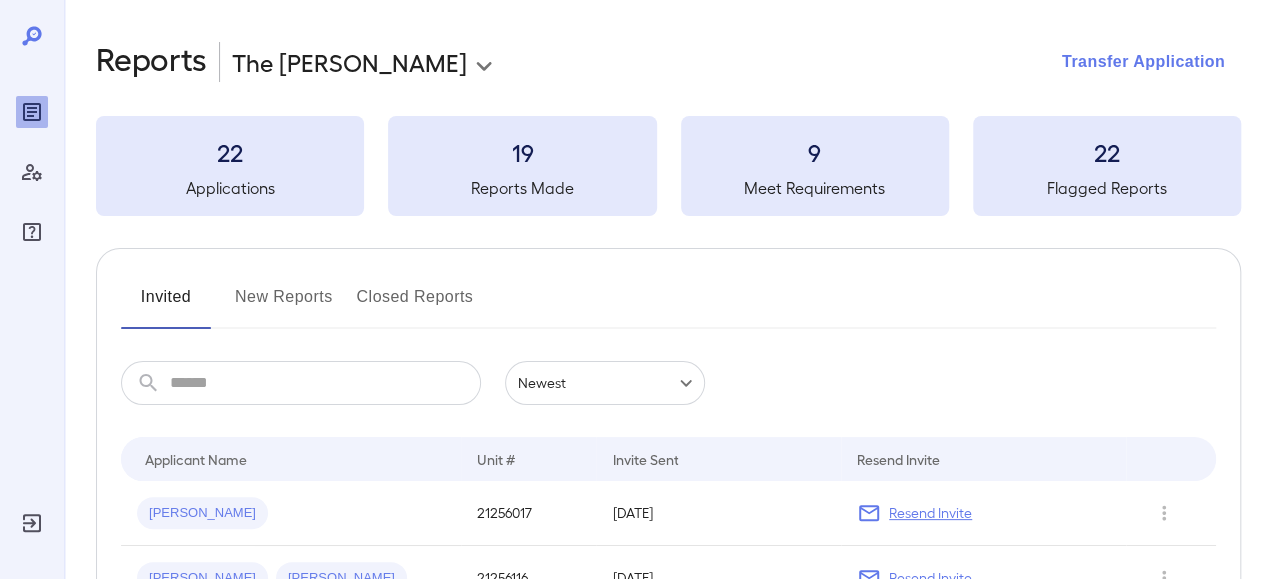 click on "Transfer Application" at bounding box center [1143, 62] 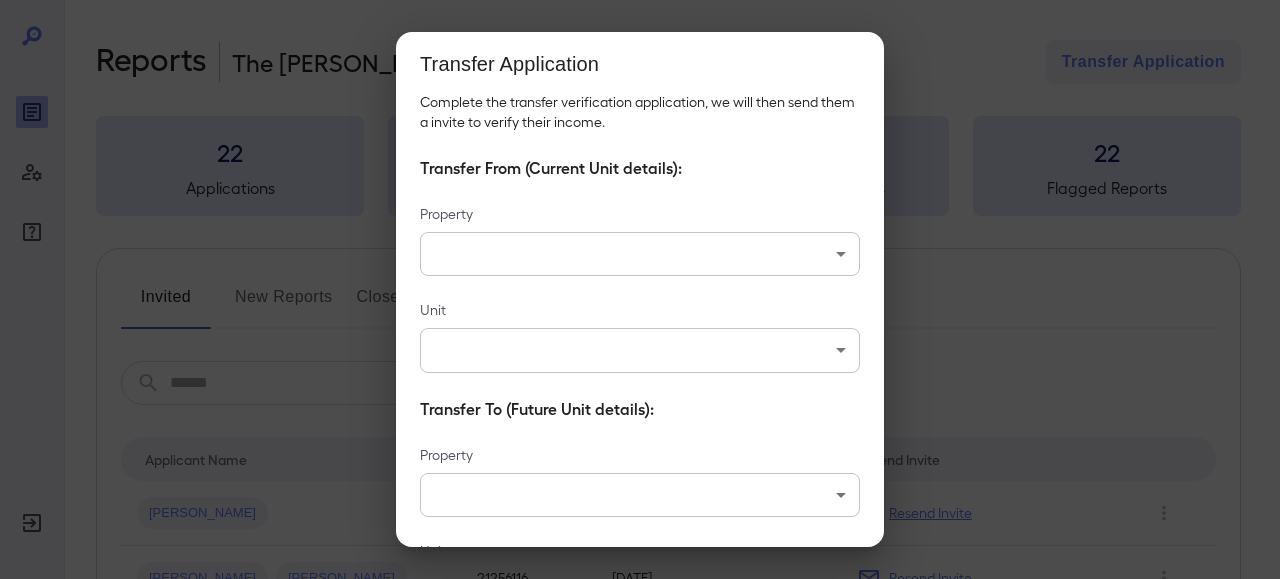 click on "Transfer Application Complete the transfer verification application, we will then send them a invite to verify their income. Transfer From (Current Unit details): Property ​ ​ Unit ​ ​ Transfer To (Future Unit details): Property ​ ​ Unit ​ ​ Rent ​ Cancel Send Invite" at bounding box center [640, 289] 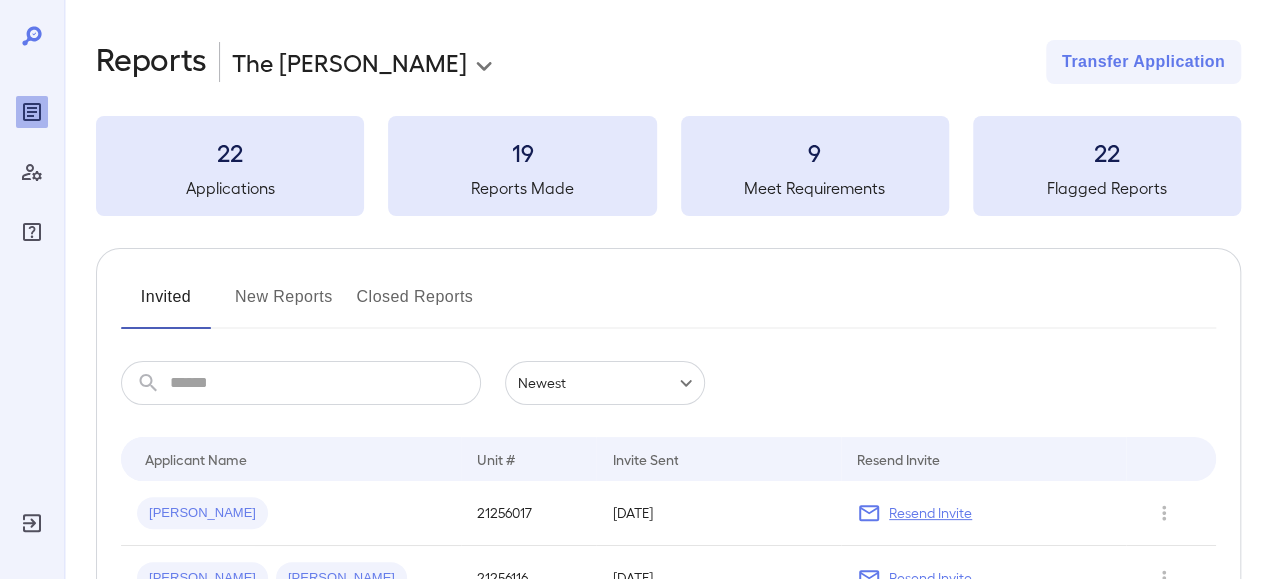 click on "New Reports" at bounding box center [284, 305] 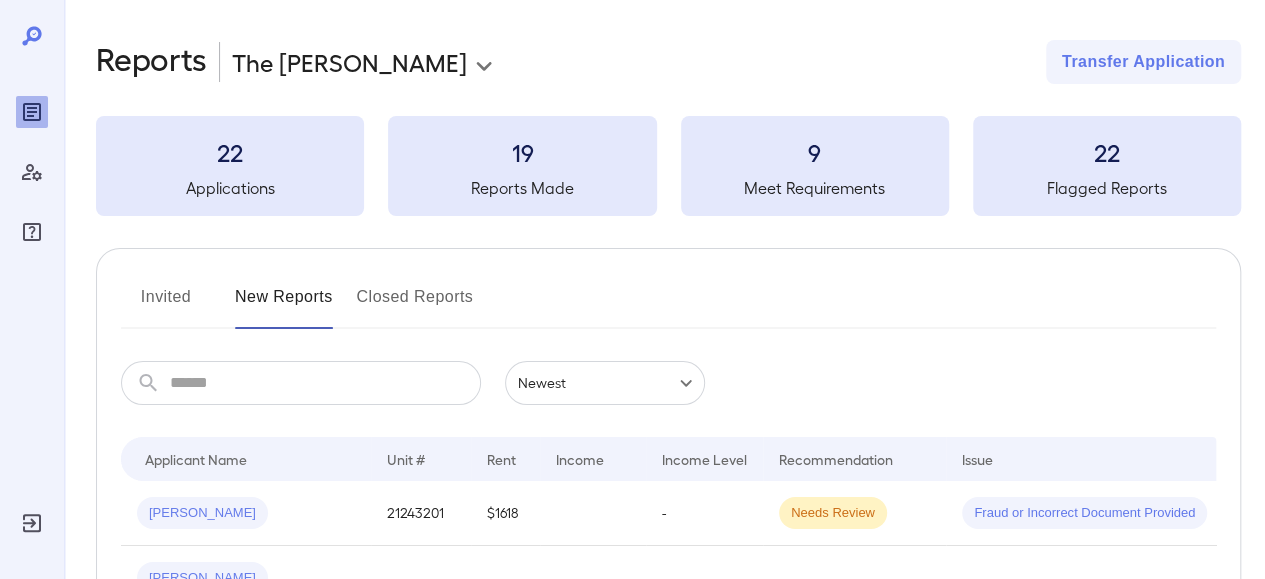 click on "Invited" at bounding box center [166, 305] 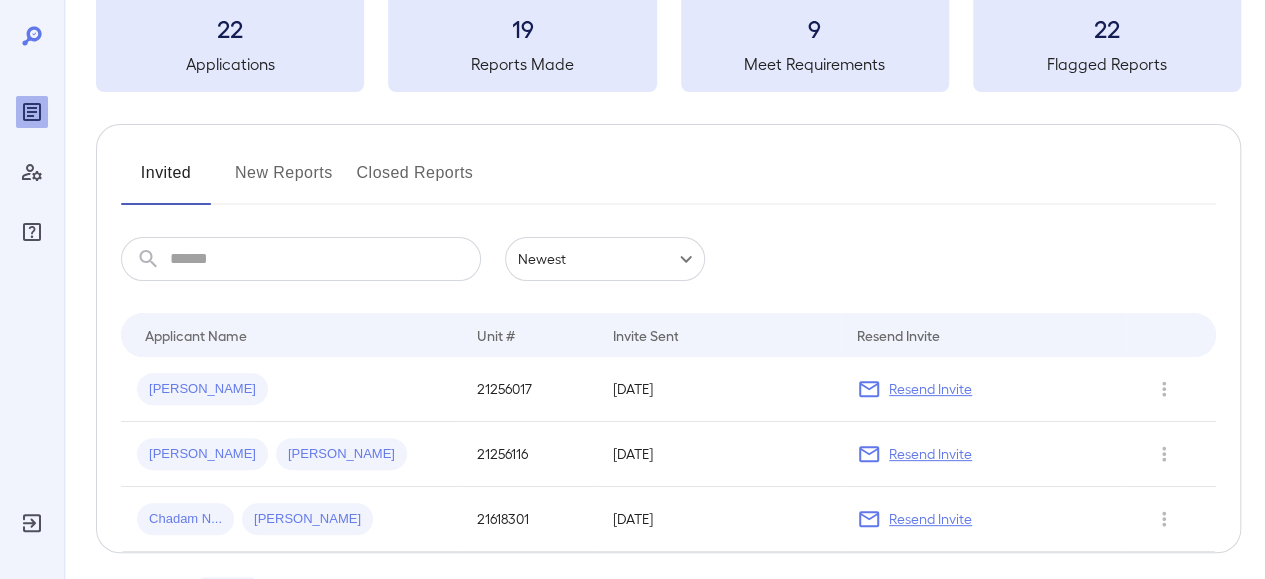 scroll, scrollTop: 200, scrollLeft: 0, axis: vertical 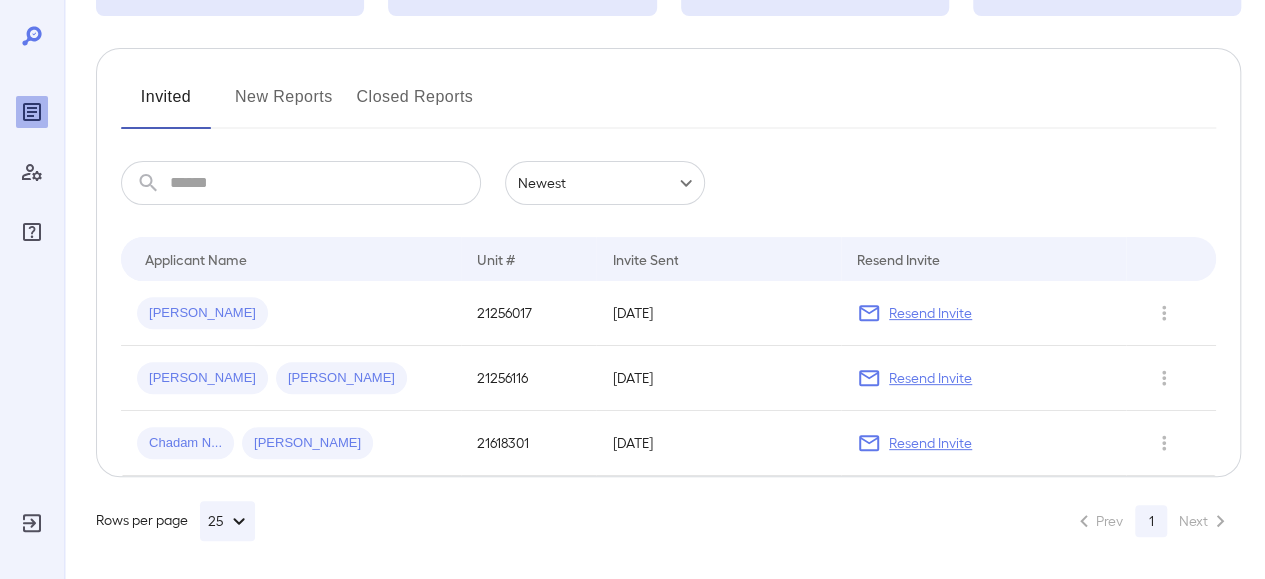 click on "New Reports" at bounding box center (284, 105) 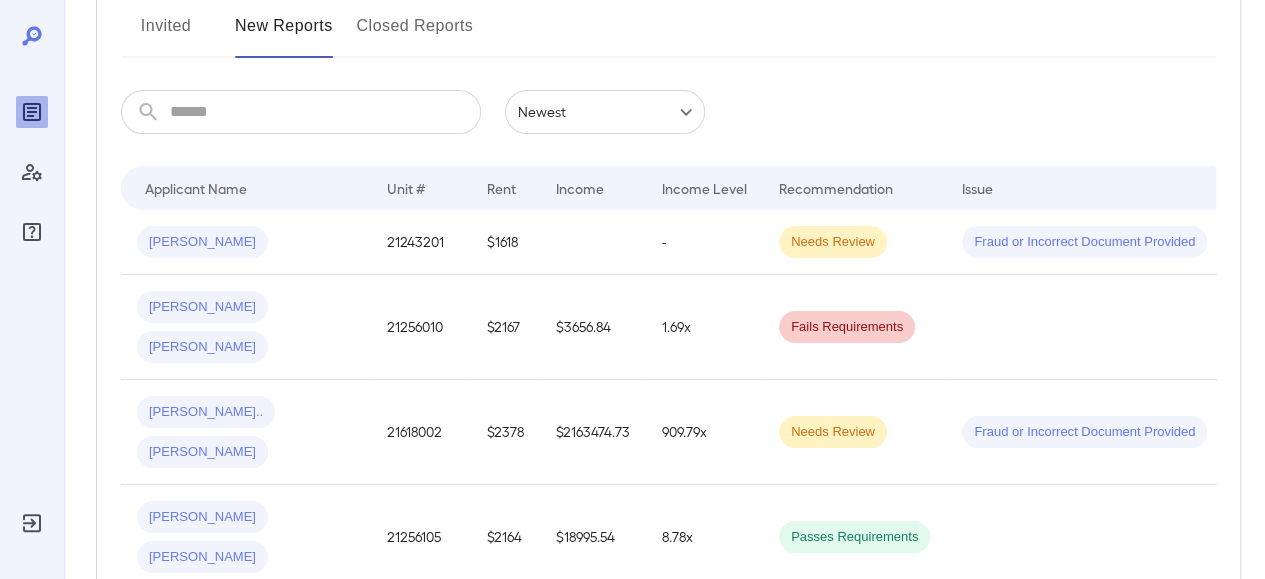 scroll, scrollTop: 344, scrollLeft: 0, axis: vertical 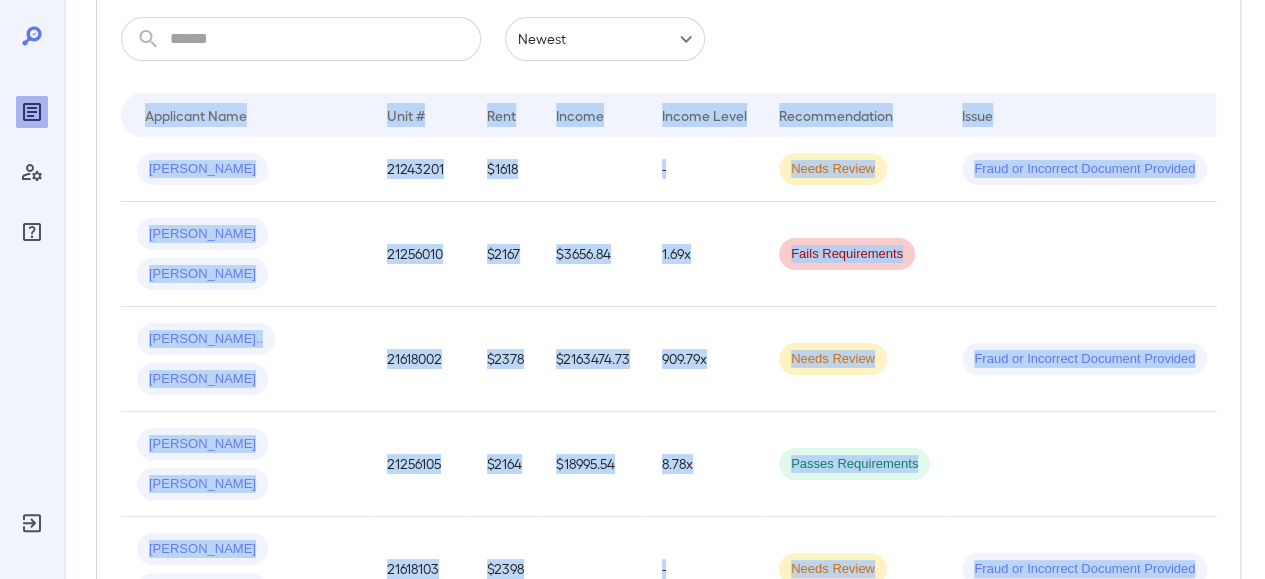 drag, startPoint x: 968, startPoint y: 457, endPoint x: 1085, endPoint y: 466, distance: 117.34564 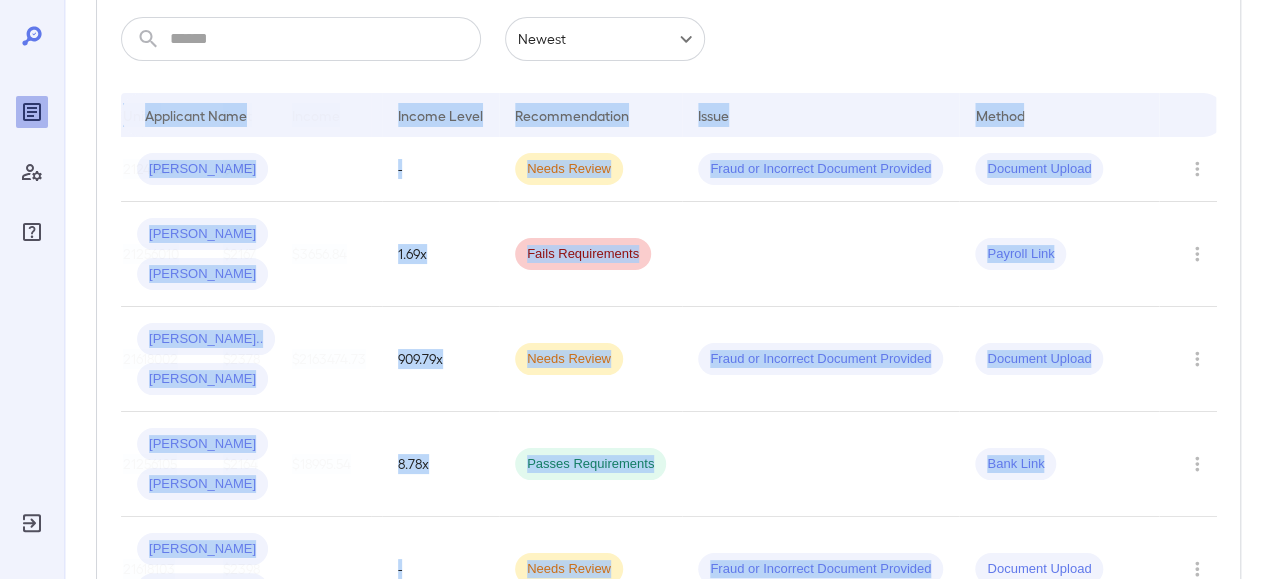 scroll, scrollTop: 0, scrollLeft: 270, axis: horizontal 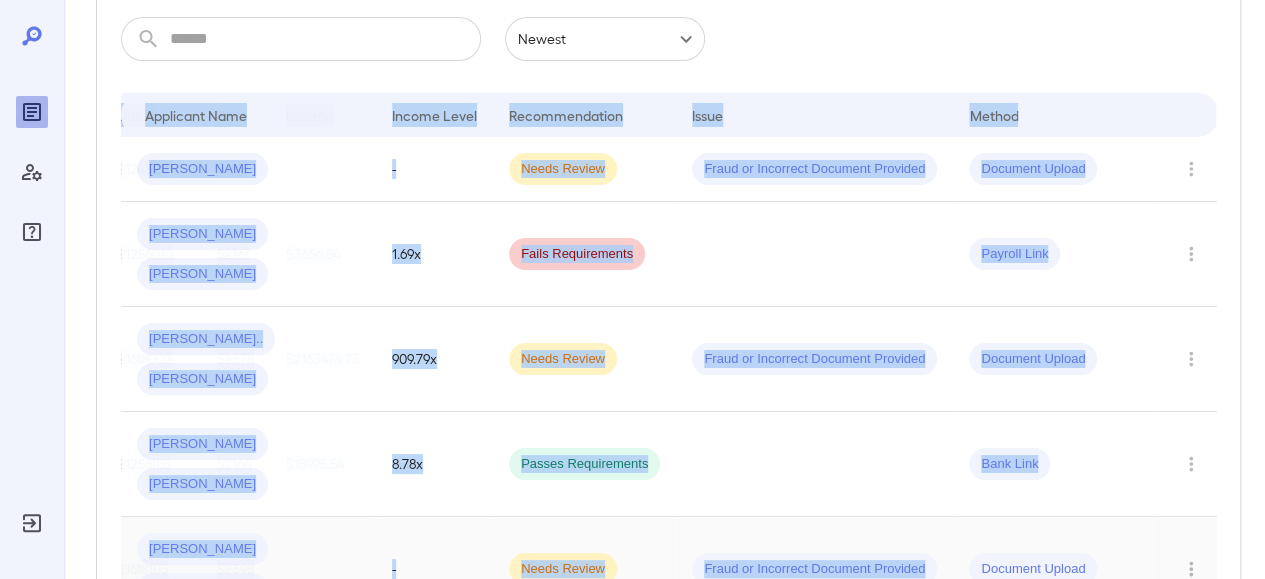 click on "Document Upload" at bounding box center [1053, 569] 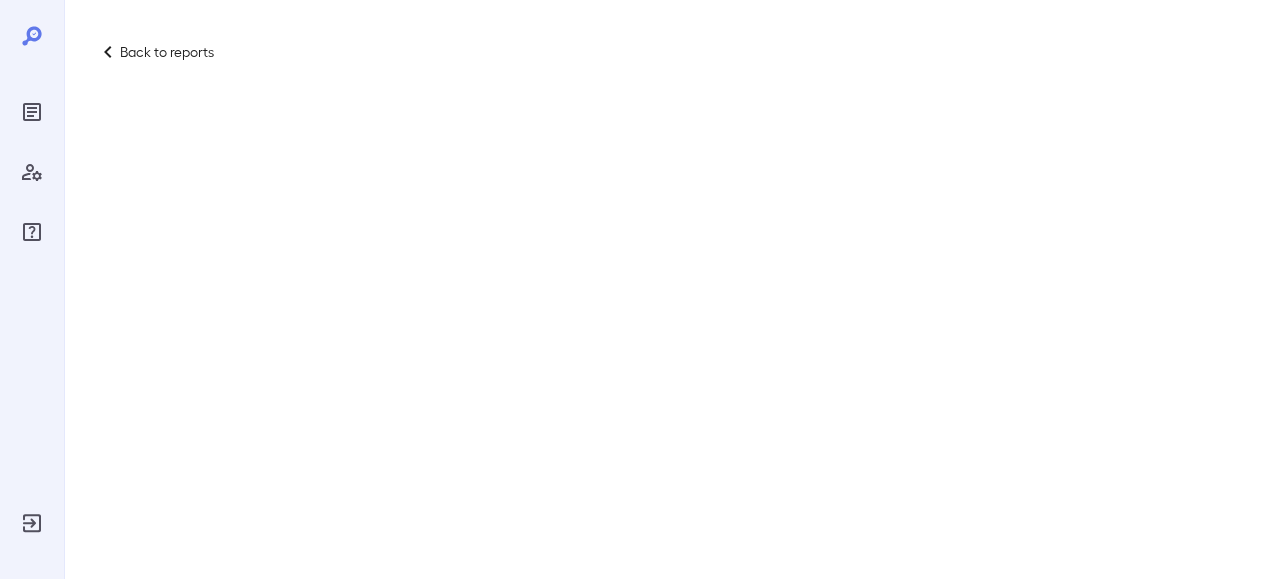 scroll, scrollTop: 0, scrollLeft: 0, axis: both 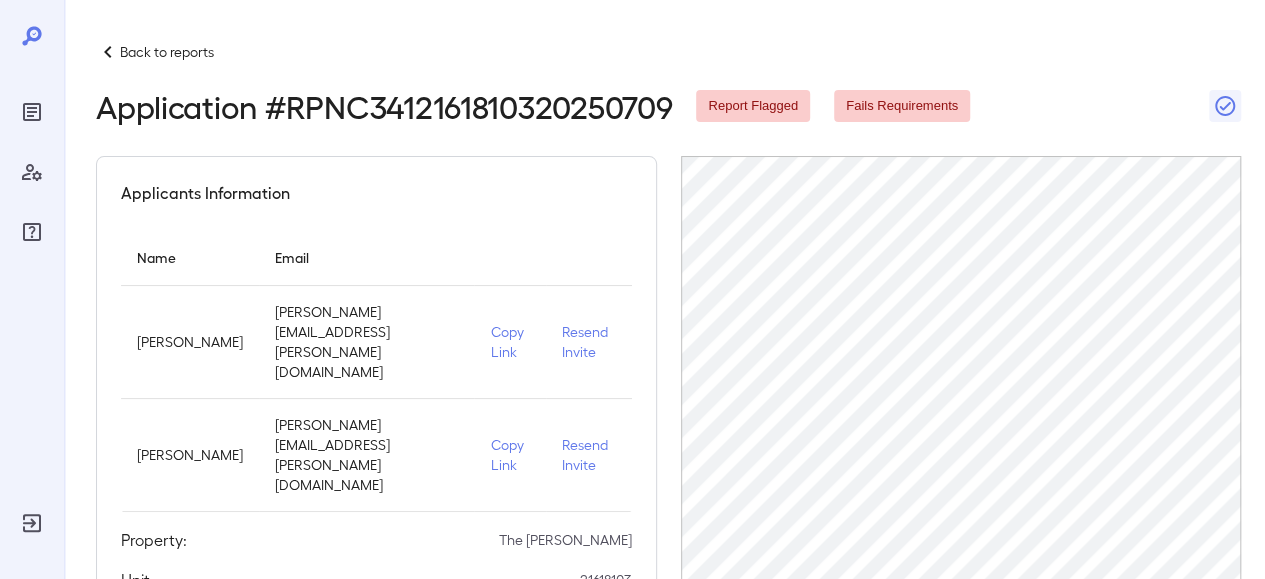 click 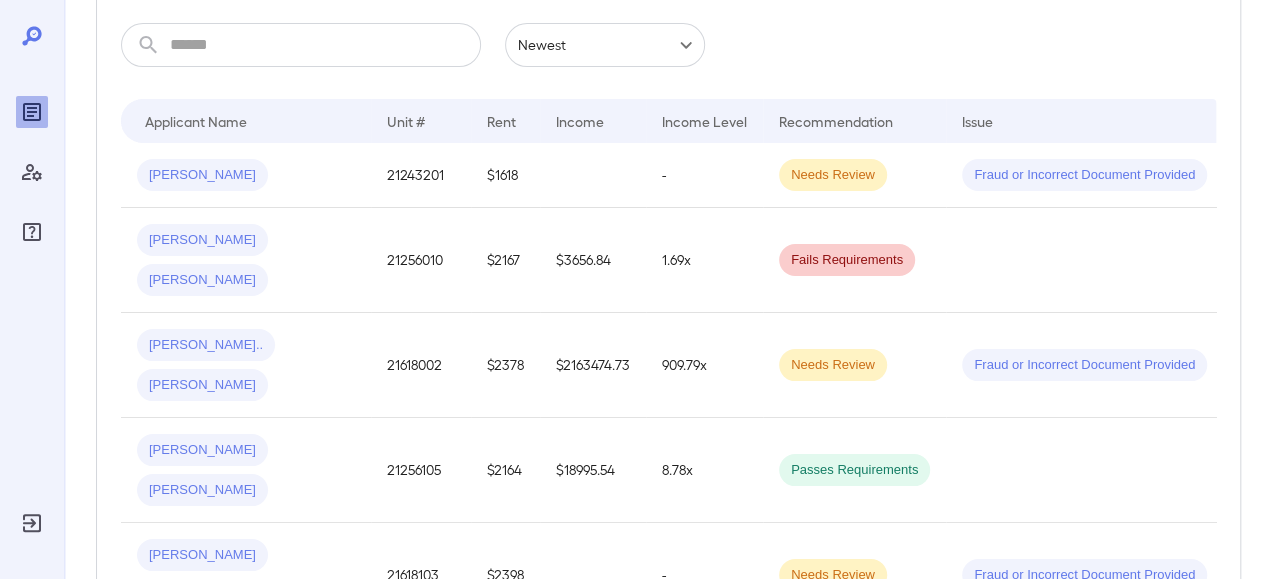 scroll, scrollTop: 344, scrollLeft: 0, axis: vertical 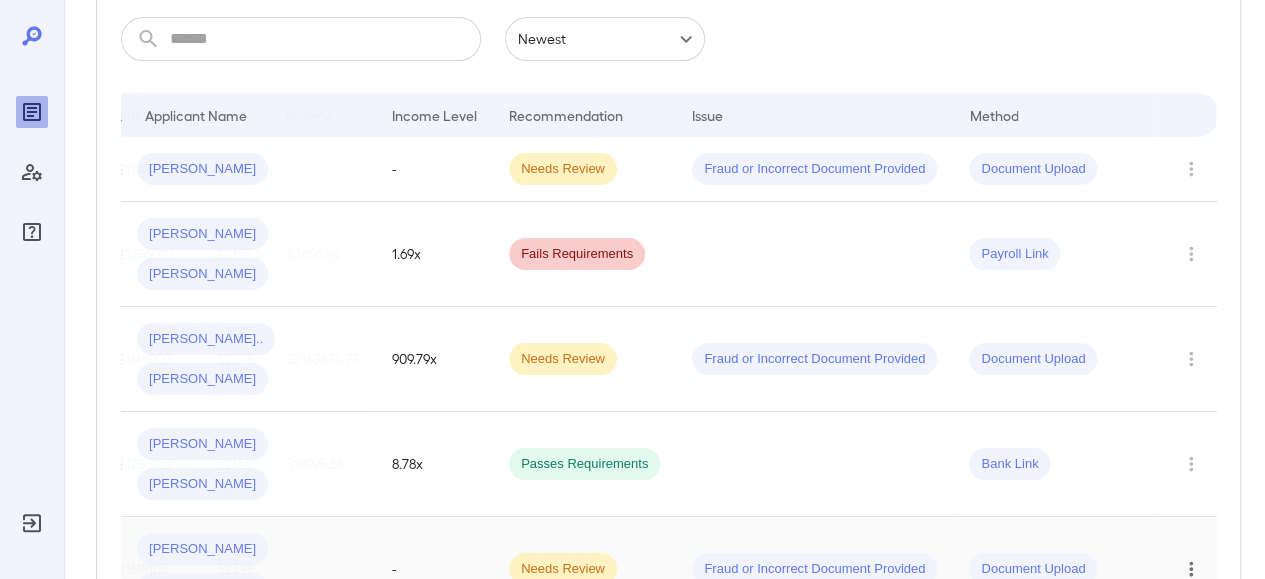 click 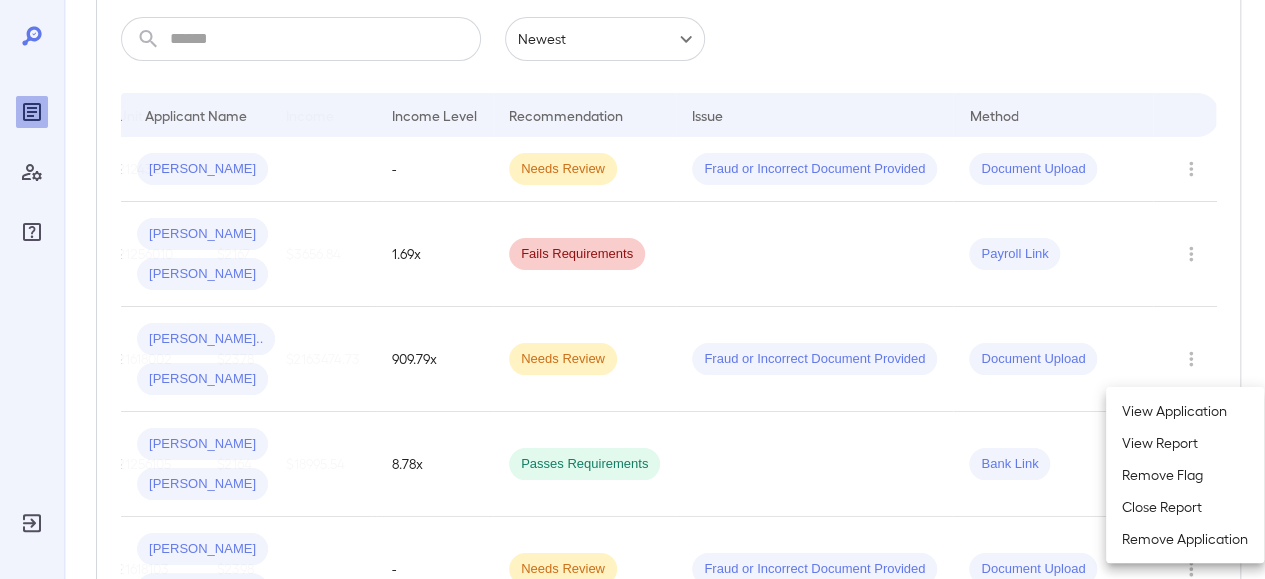 click at bounding box center [632, 289] 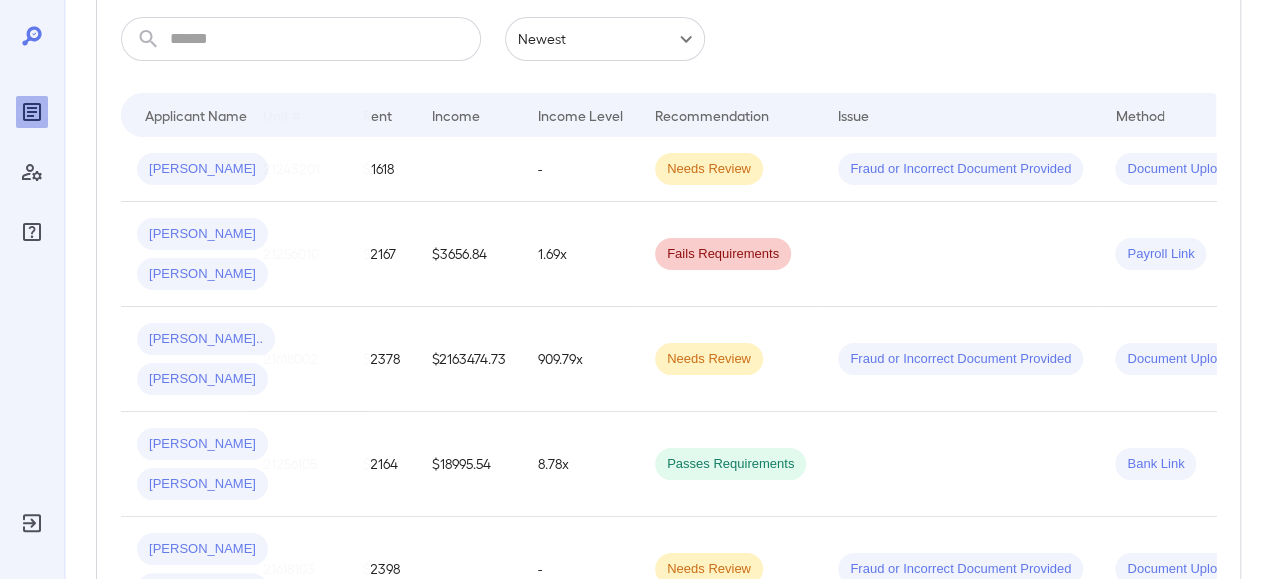 scroll, scrollTop: 0, scrollLeft: 0, axis: both 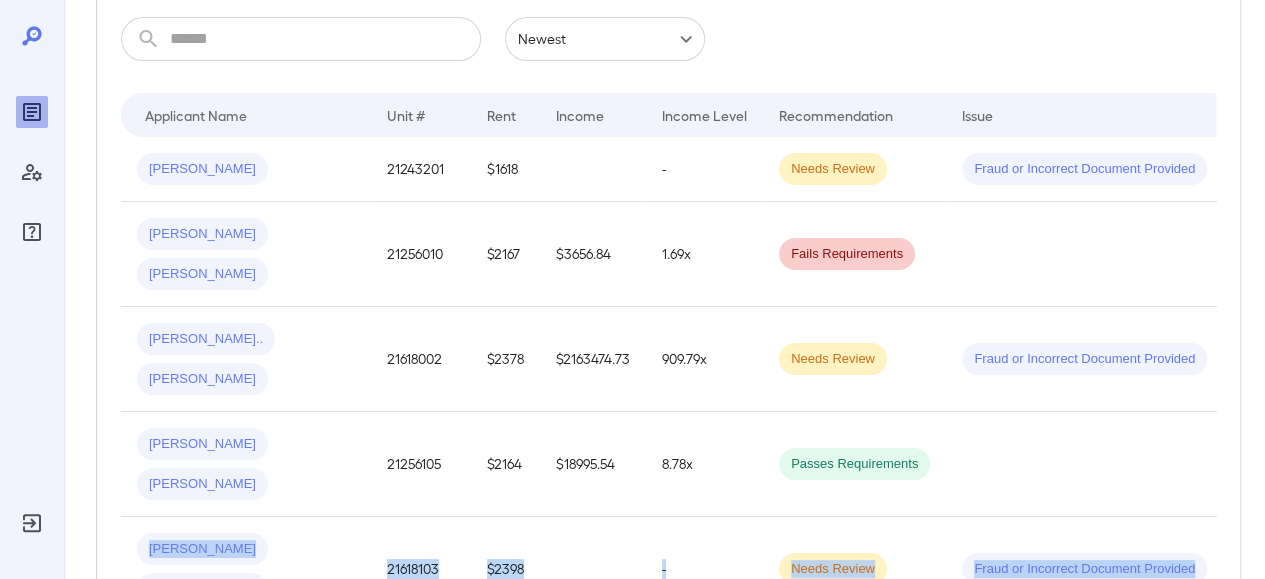 drag, startPoint x: 1263, startPoint y: 339, endPoint x: 1272, endPoint y: 449, distance: 110.36757 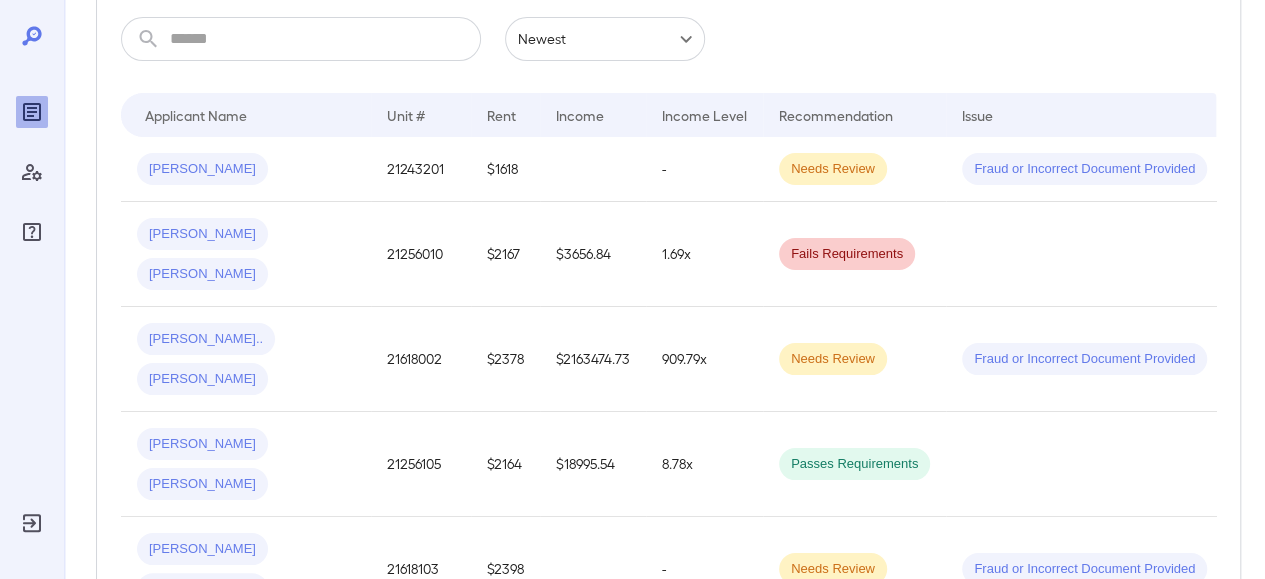 click on "**********" at bounding box center [664, 191] 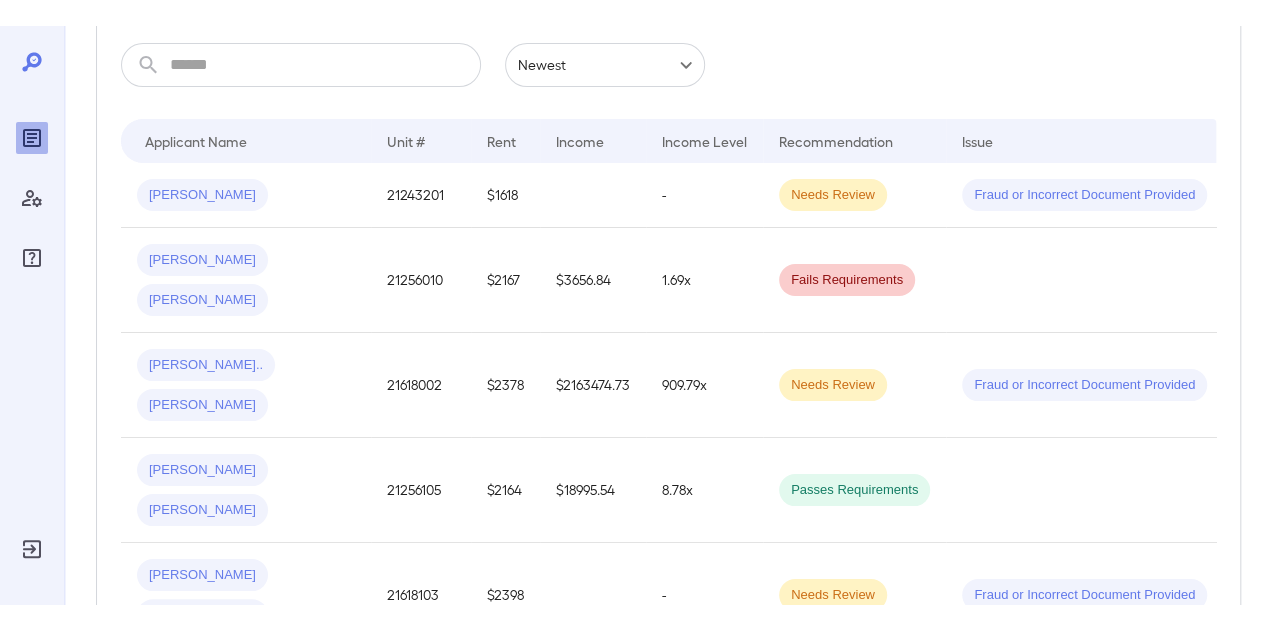 scroll, scrollTop: 292, scrollLeft: 0, axis: vertical 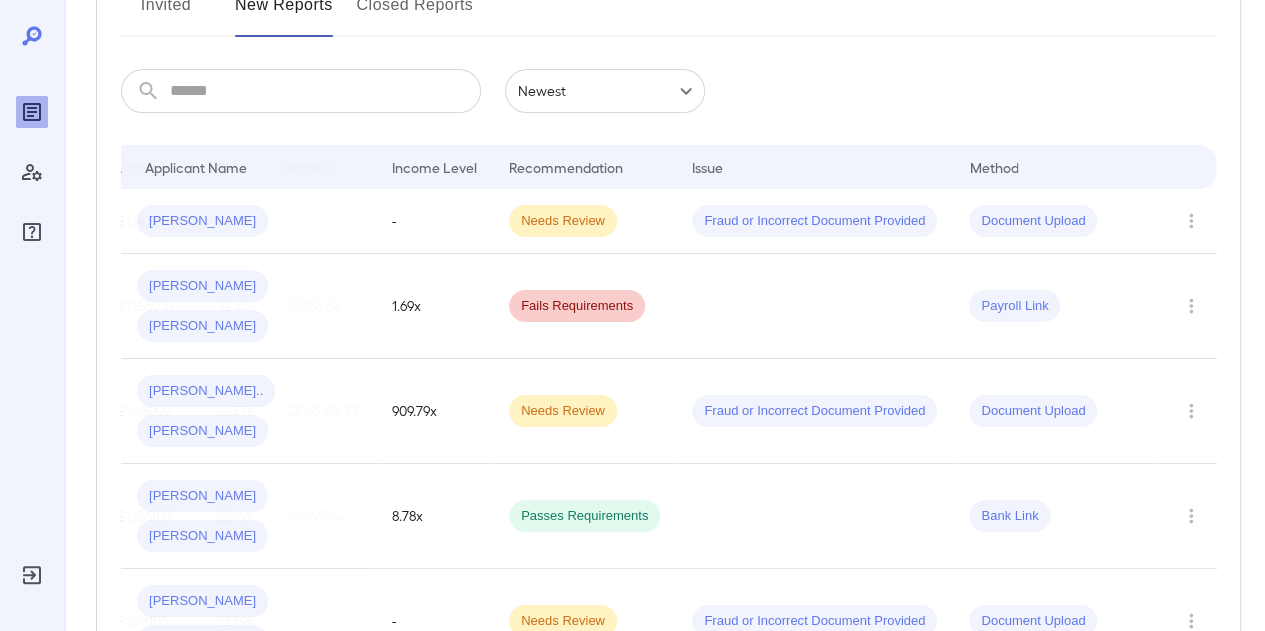 drag, startPoint x: 1066, startPoint y: 507, endPoint x: 966, endPoint y: 512, distance: 100.12492 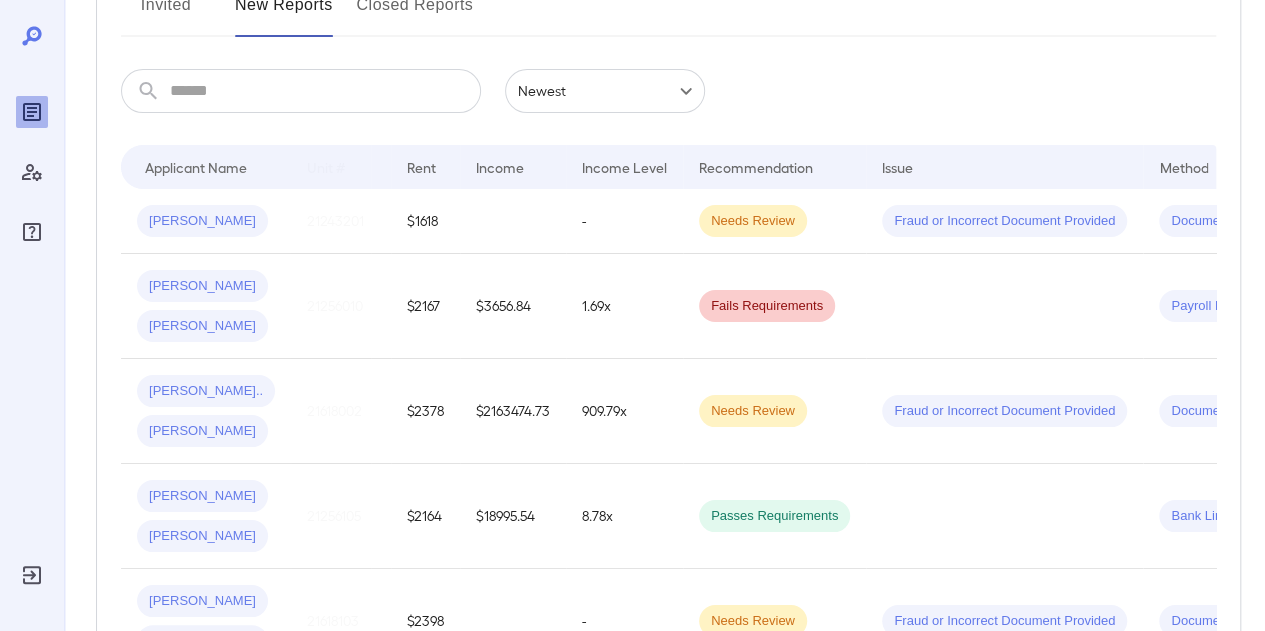 scroll, scrollTop: 0, scrollLeft: 0, axis: both 